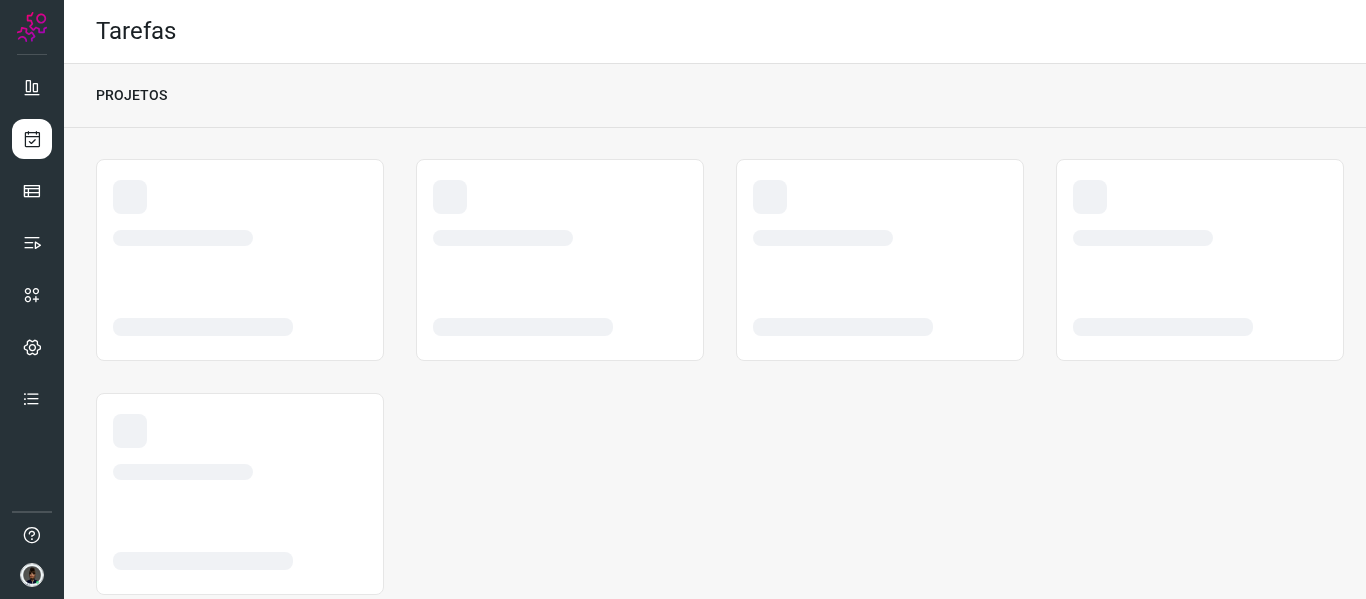 scroll, scrollTop: 0, scrollLeft: 0, axis: both 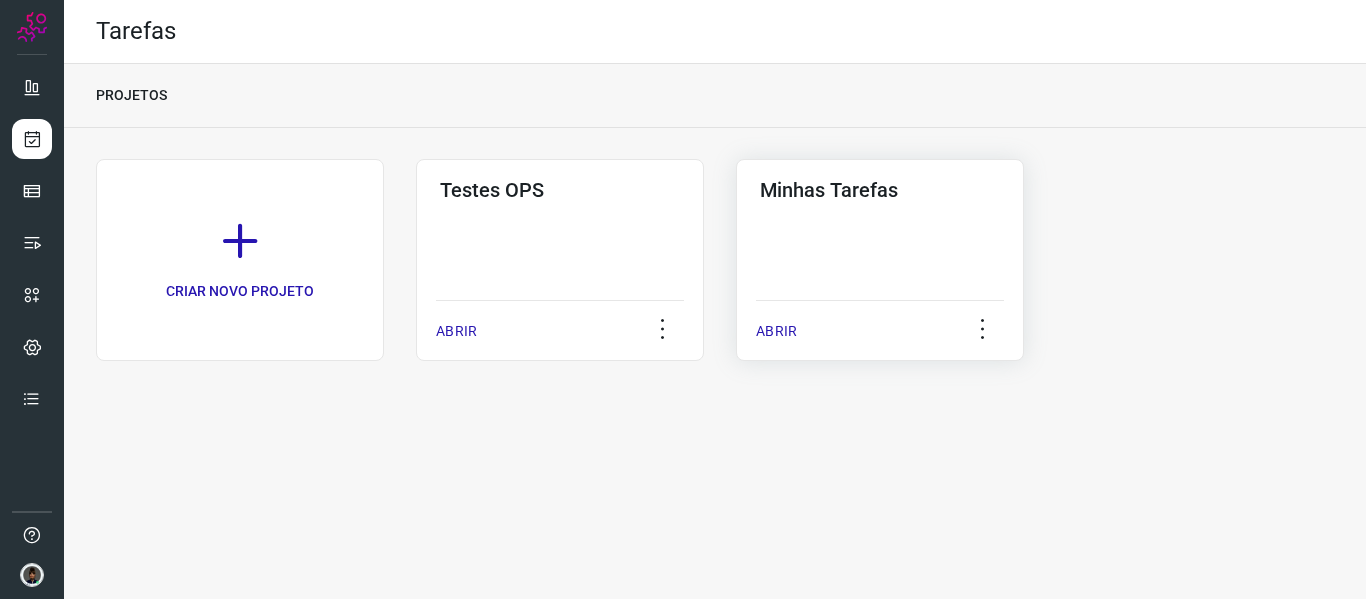 click on "Minhas Tarefas  ABRIR" 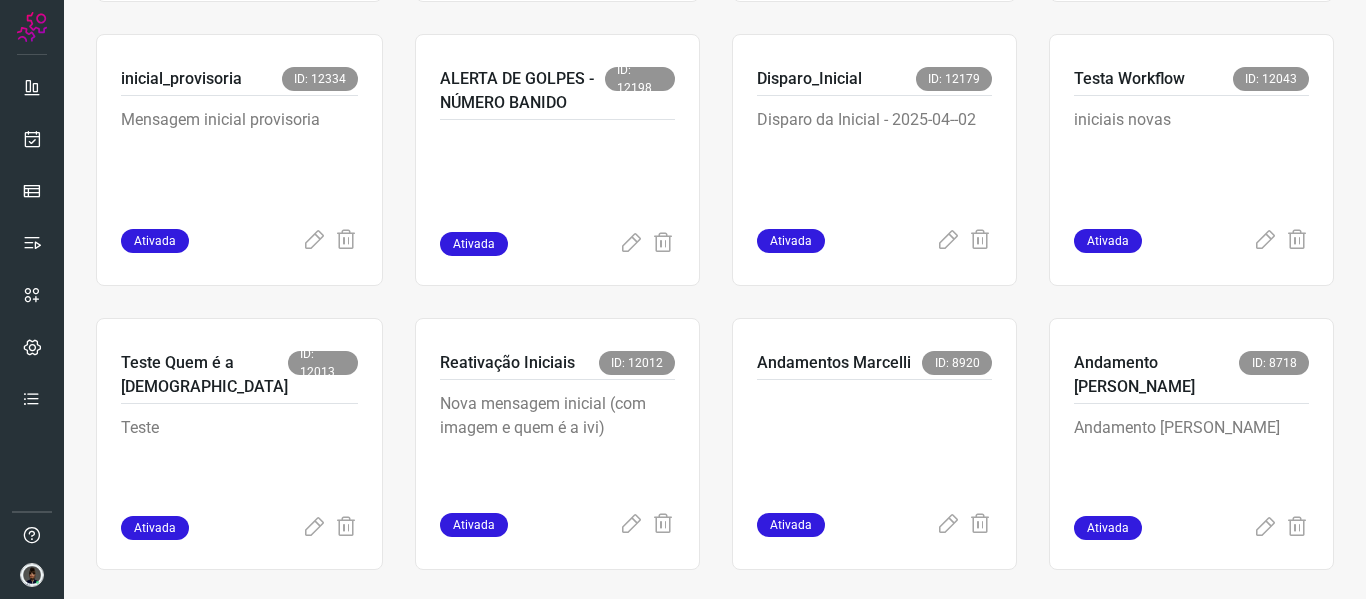 scroll, scrollTop: 700, scrollLeft: 0, axis: vertical 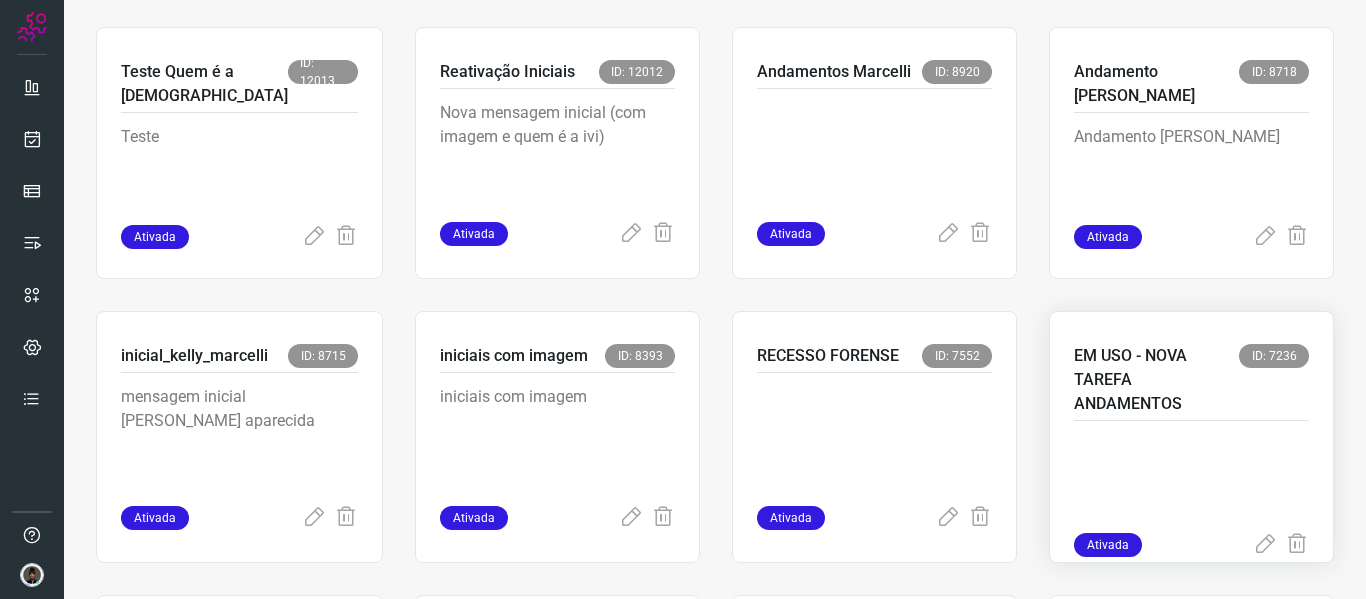 click on "EM USO - NOVA TAREFA ANDAMENTOS" at bounding box center [1156, 380] 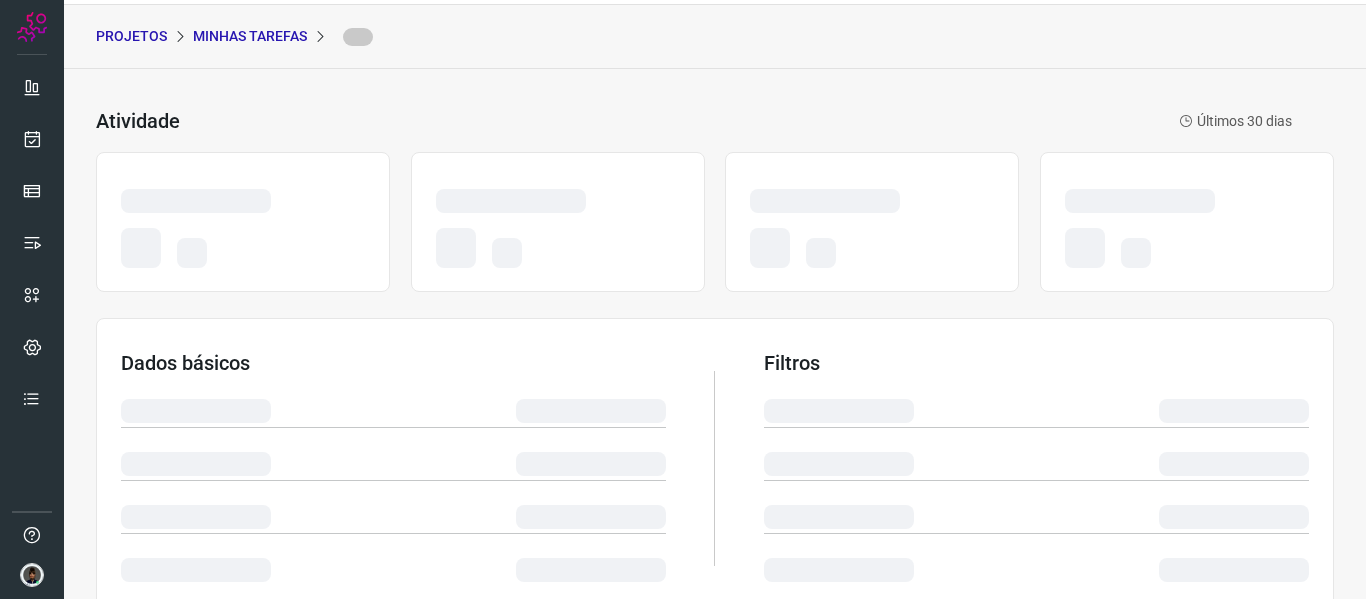 scroll, scrollTop: 0, scrollLeft: 0, axis: both 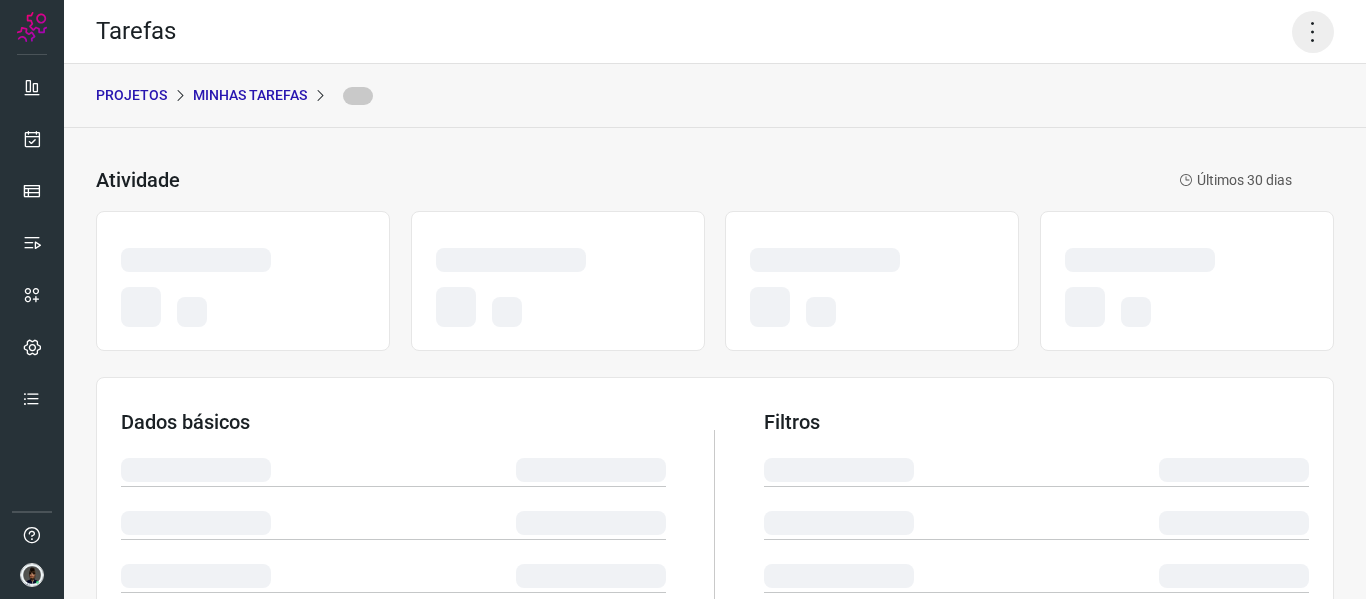 click 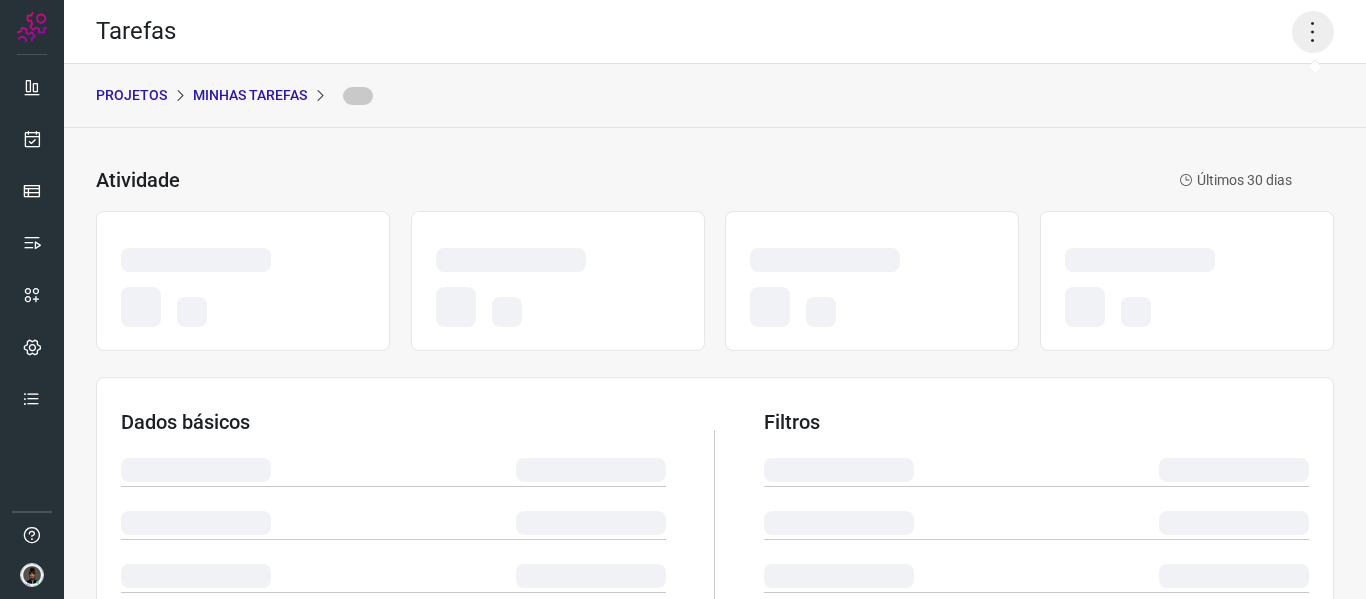 click 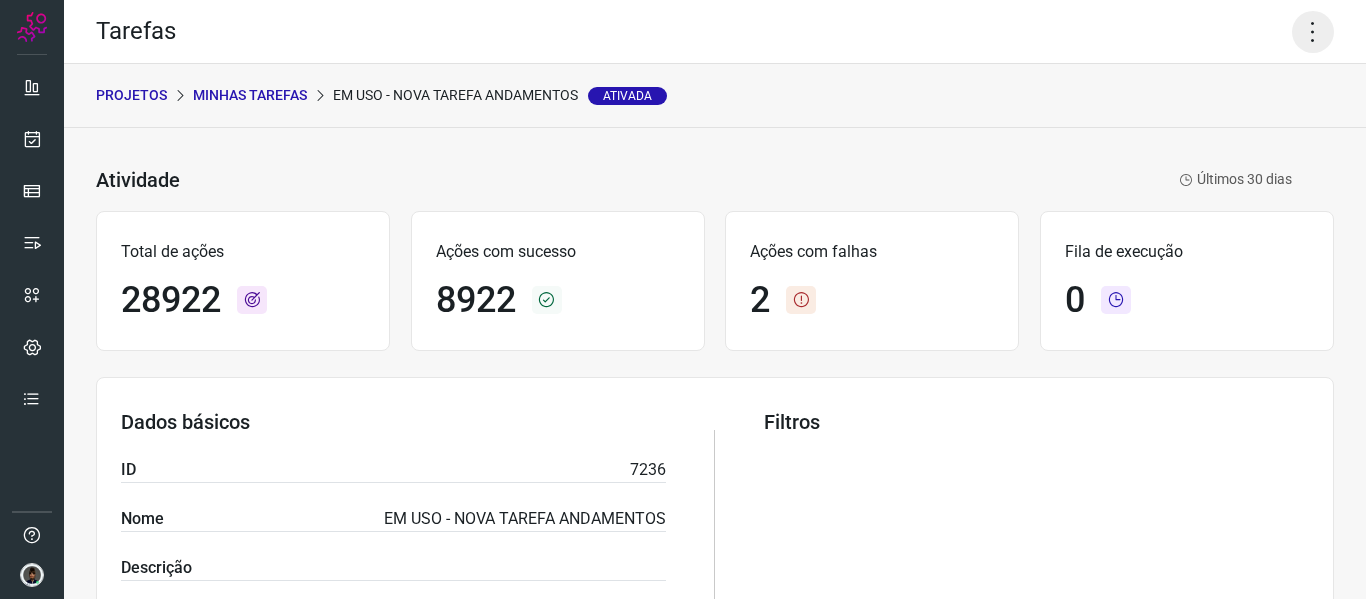 click 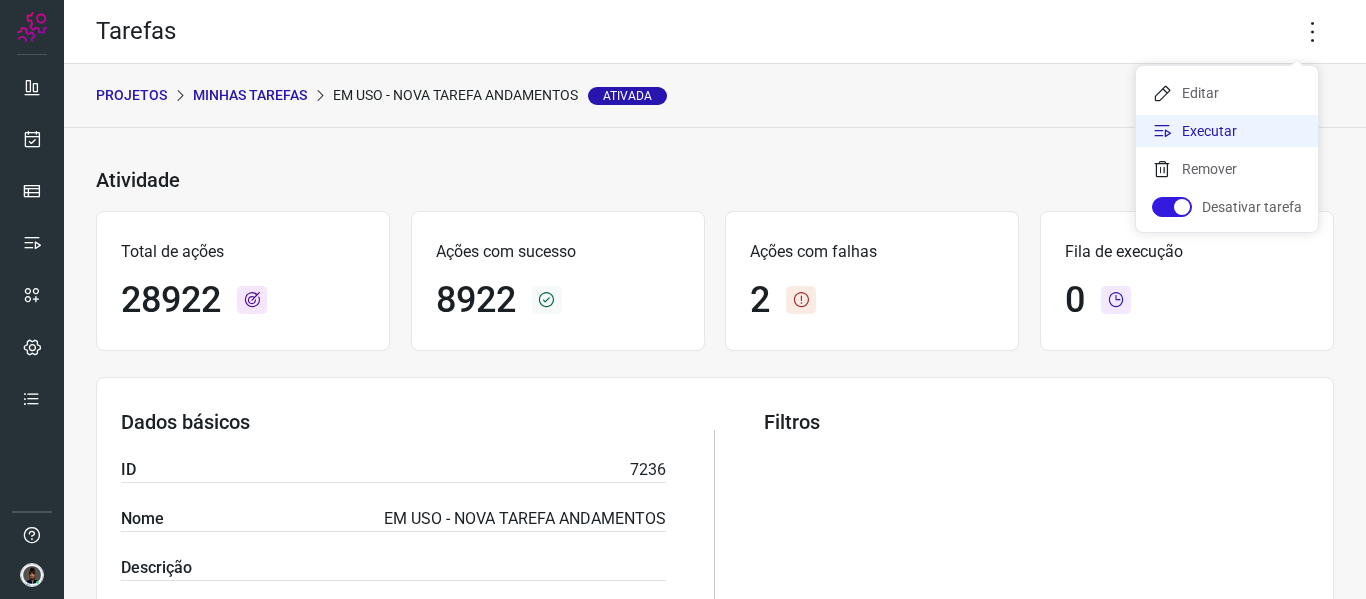 click on "Executar" 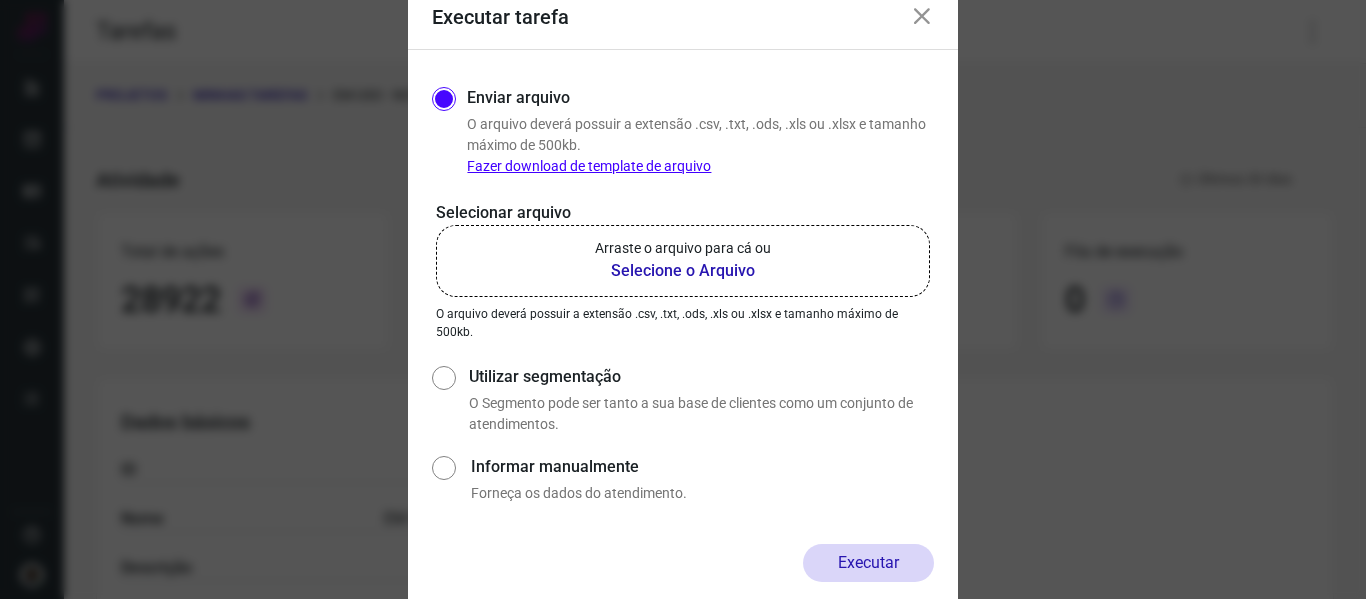 click on "Selecione o Arquivo" at bounding box center [683, 271] 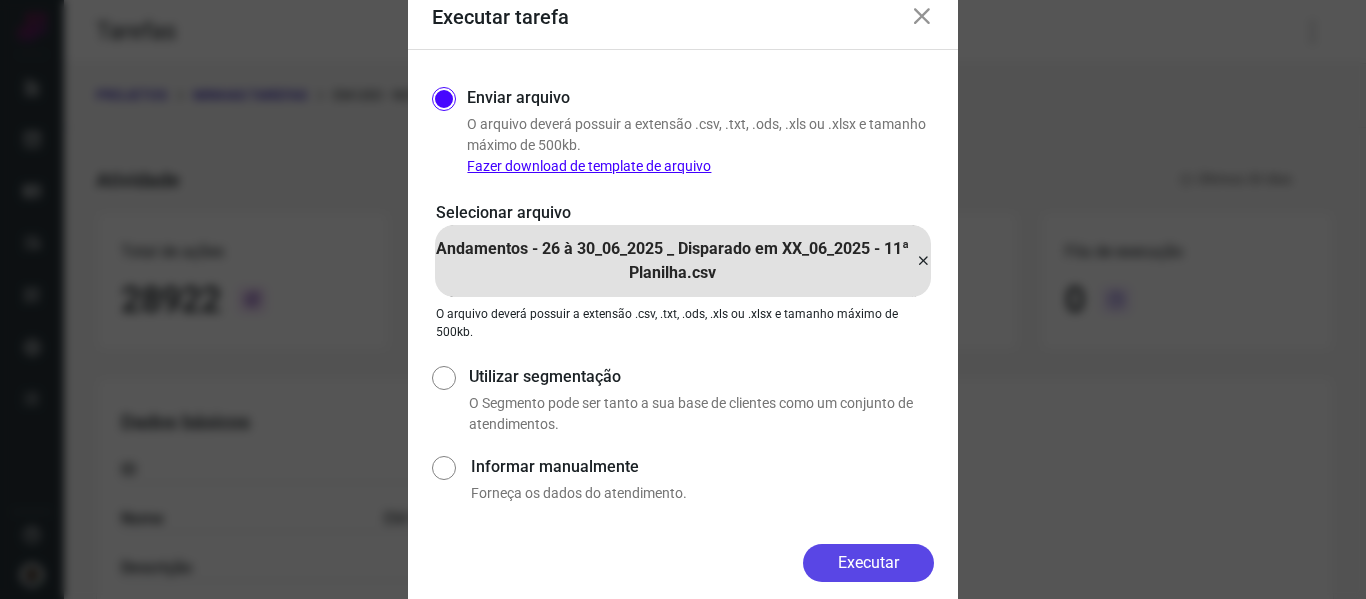 click on "Executar" at bounding box center (868, 563) 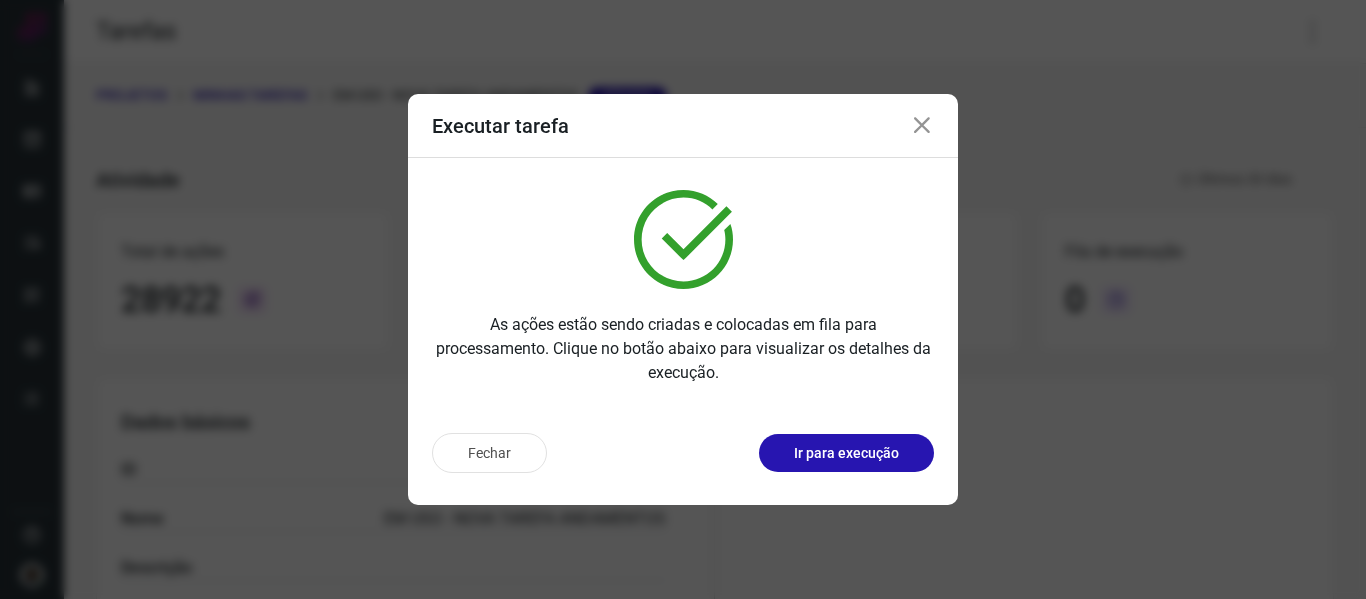 click at bounding box center [922, 126] 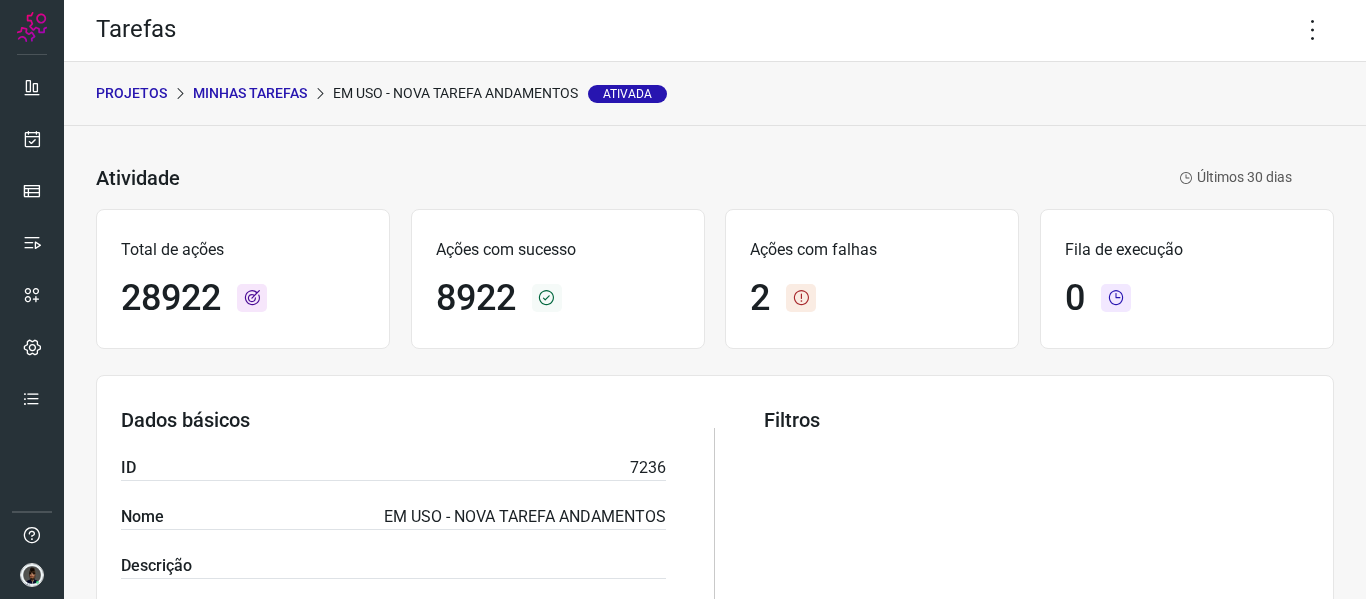 scroll, scrollTop: 0, scrollLeft: 0, axis: both 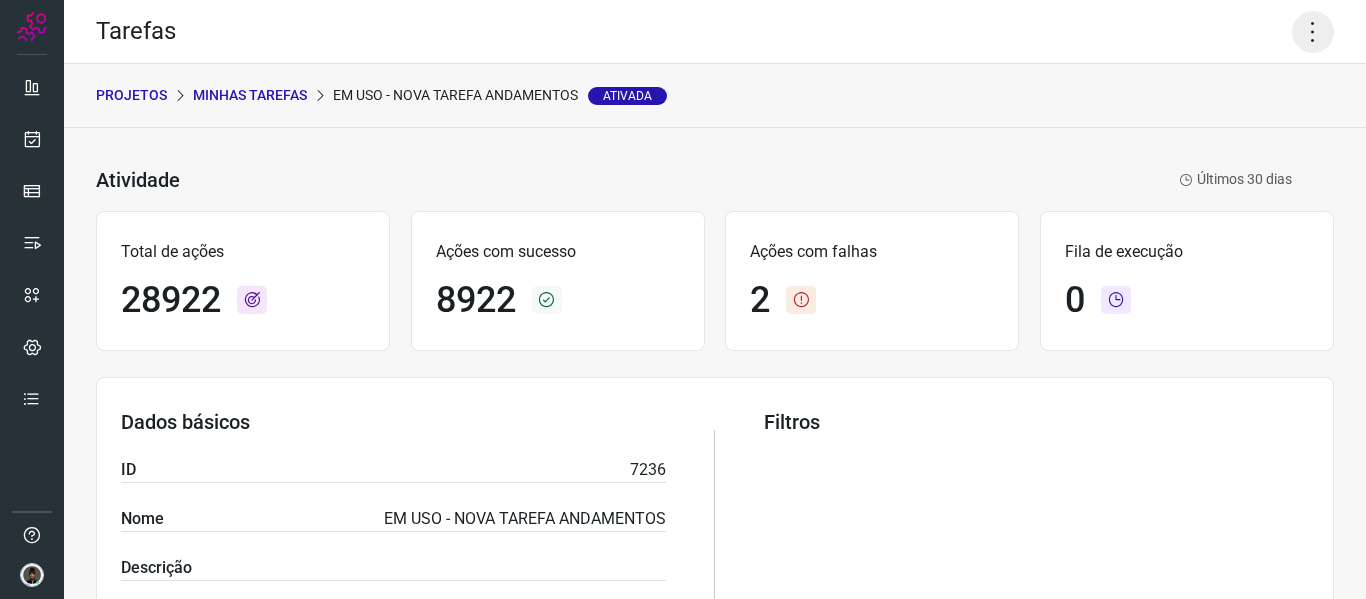click 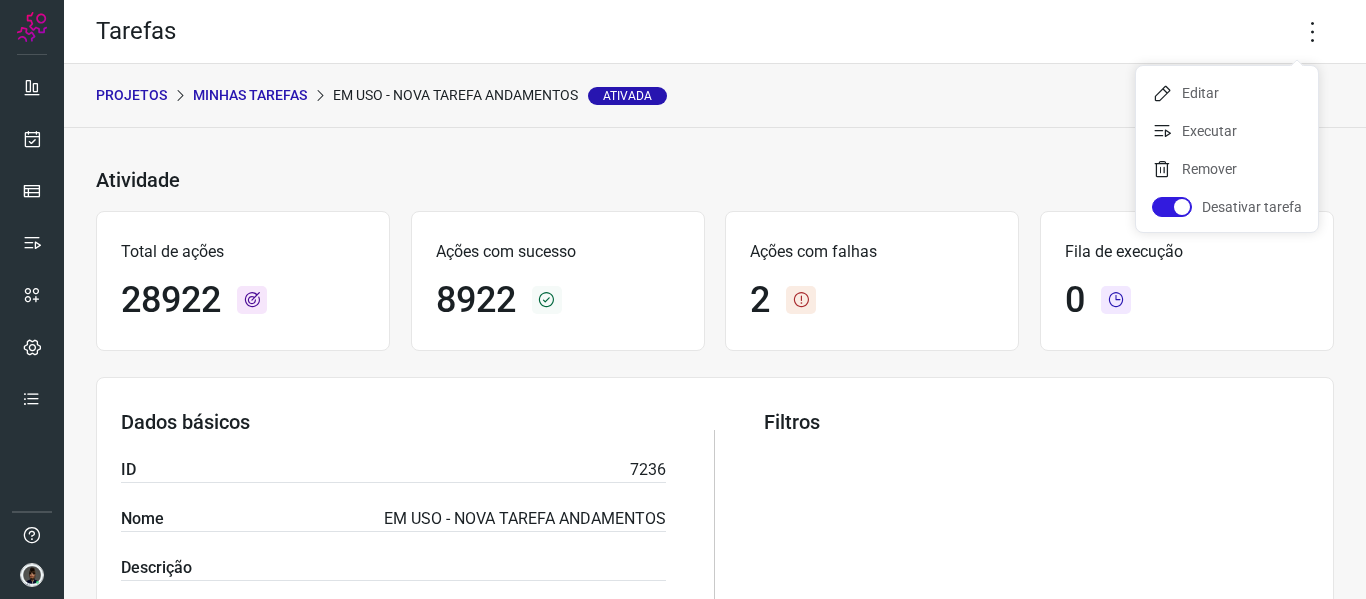drag, startPoint x: 911, startPoint y: 140, endPoint x: 996, endPoint y: 145, distance: 85.146935 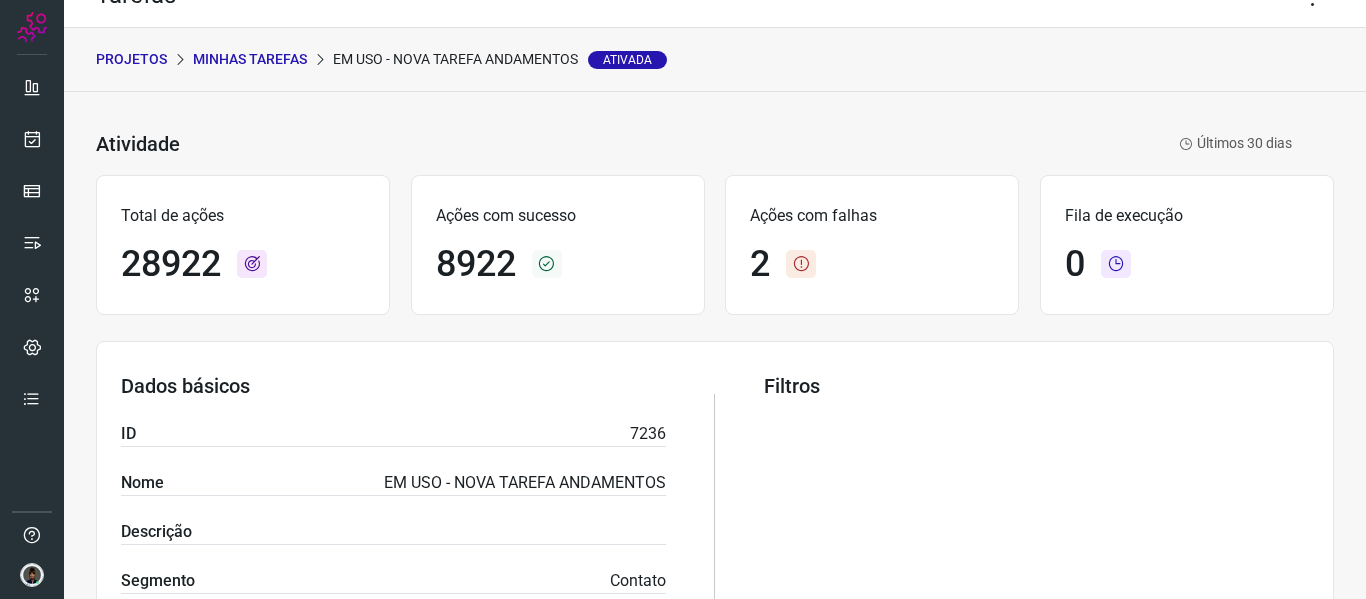 scroll, scrollTop: 0, scrollLeft: 0, axis: both 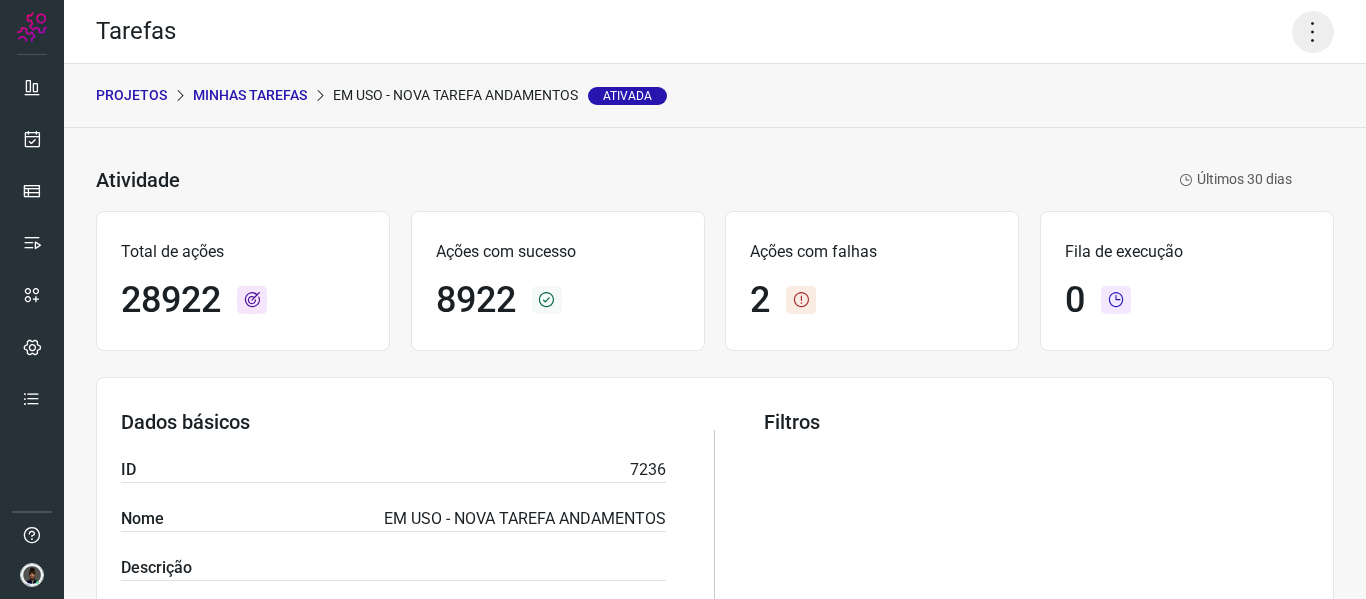 click 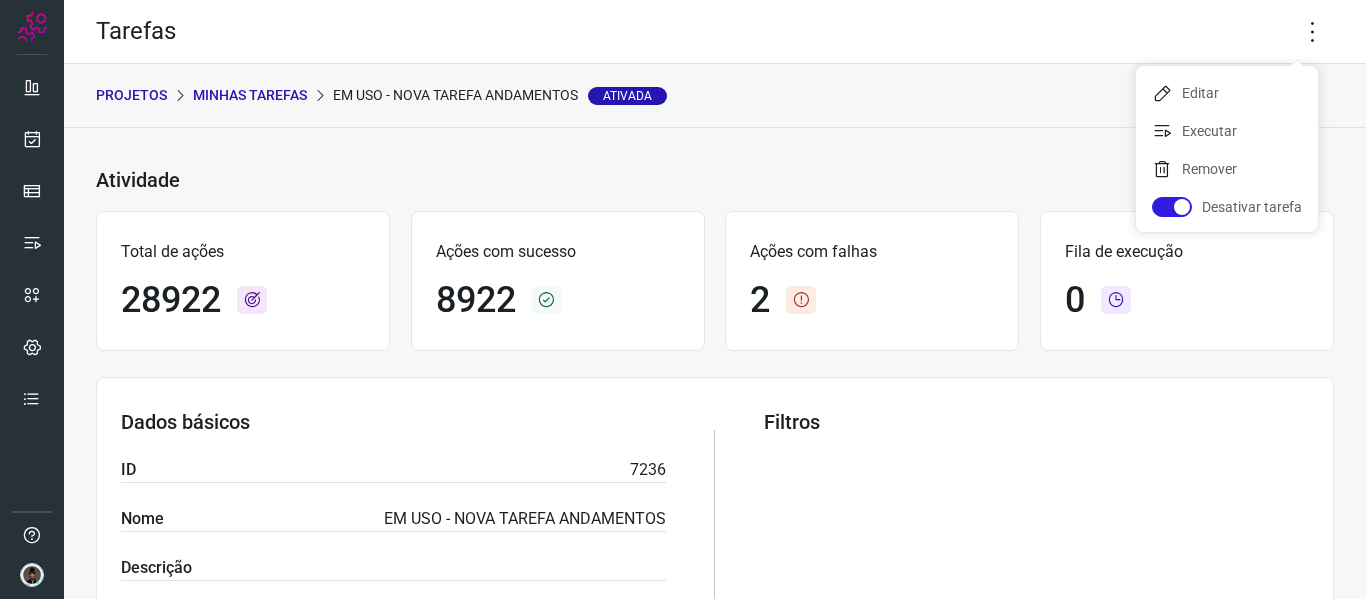 click on "Atividade EM USO - NOVA TAREFA ANDAMENTOS Ativada  Últimos 30 dias" at bounding box center (694, 180) 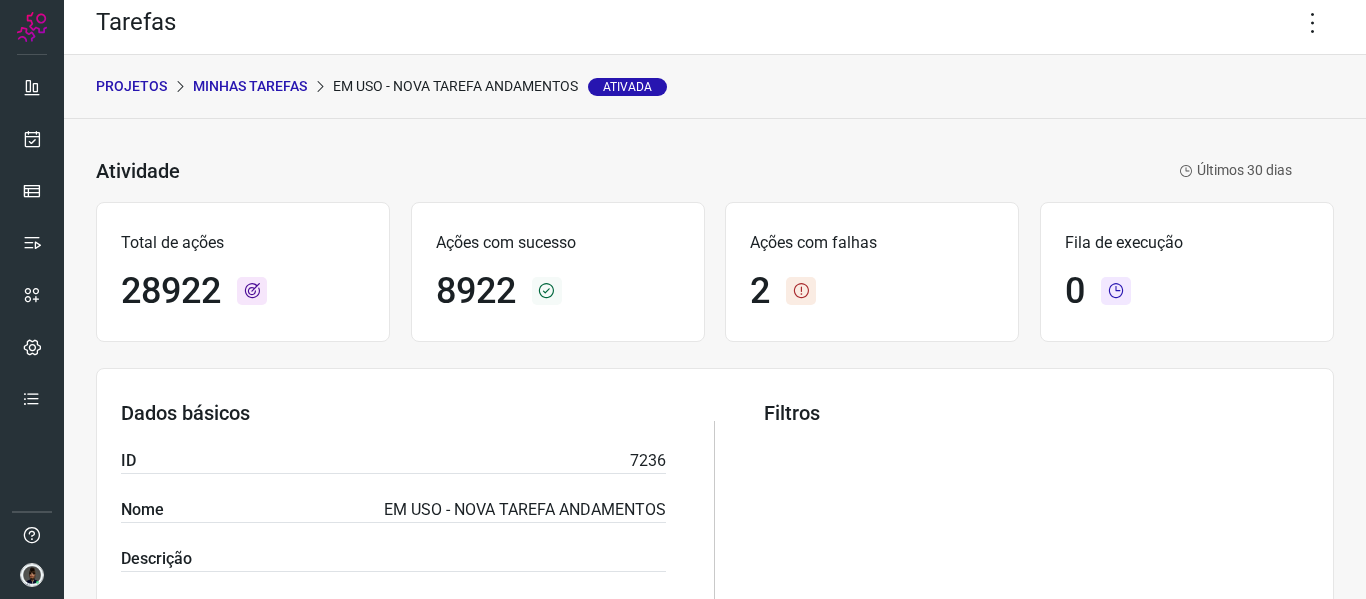 scroll, scrollTop: 0, scrollLeft: 0, axis: both 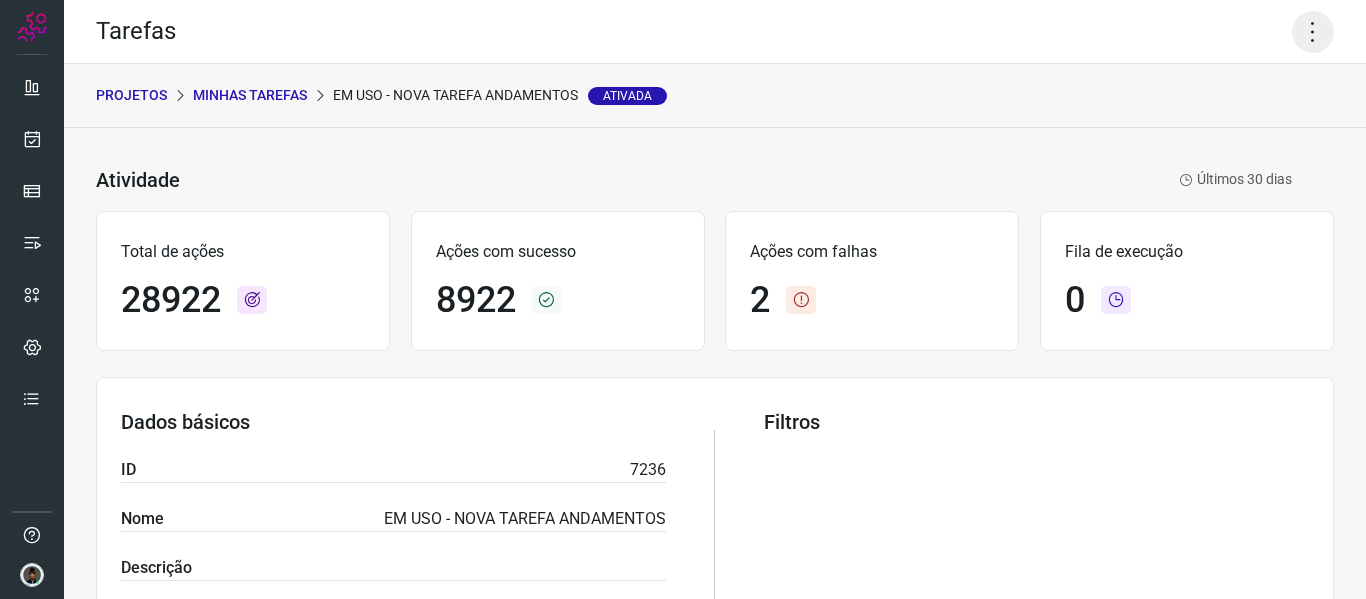 click 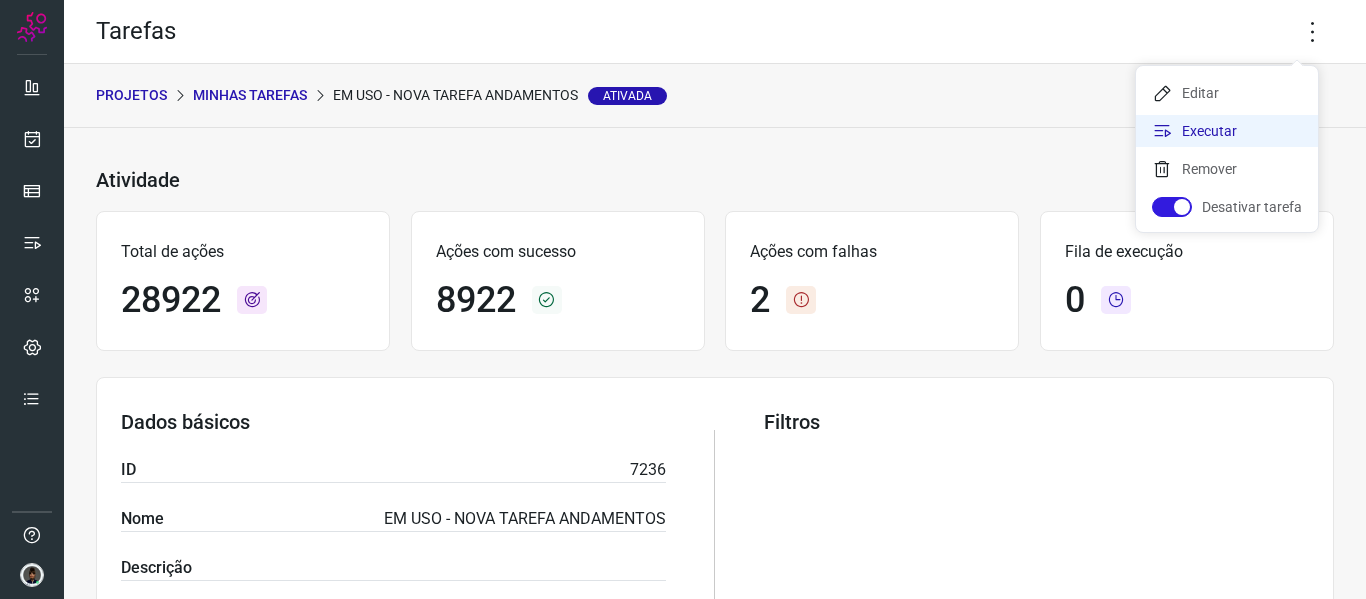 click on "Executar" 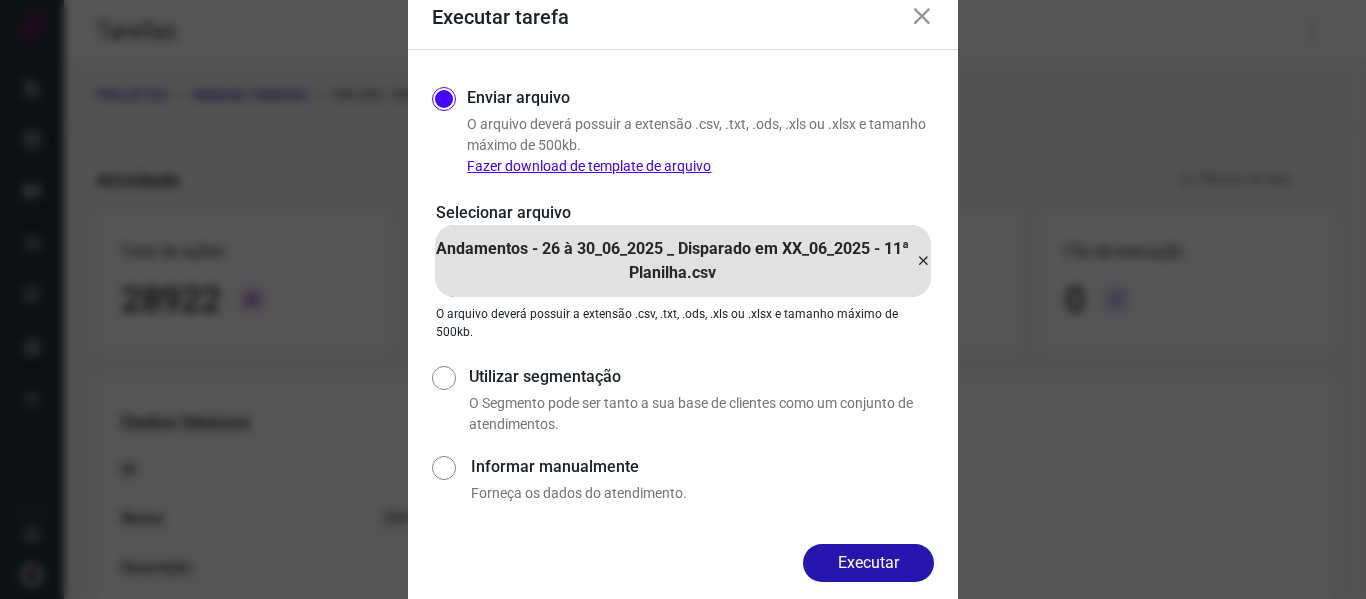 click at bounding box center [923, 261] 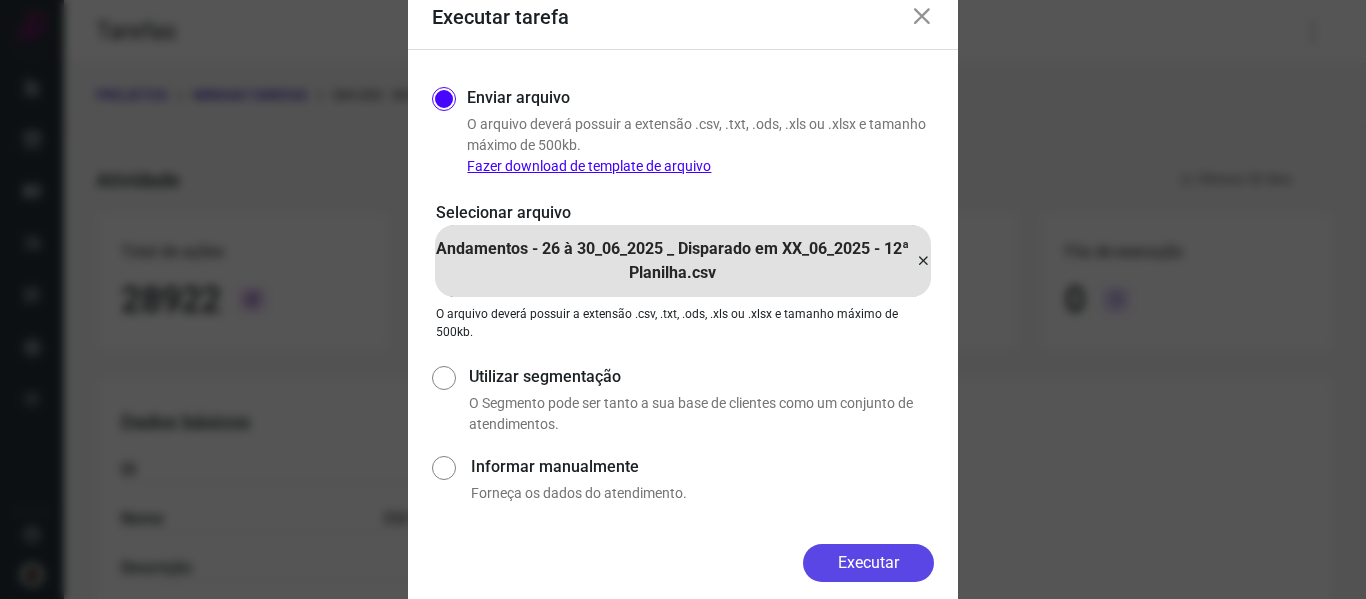 click on "Executar" at bounding box center [868, 563] 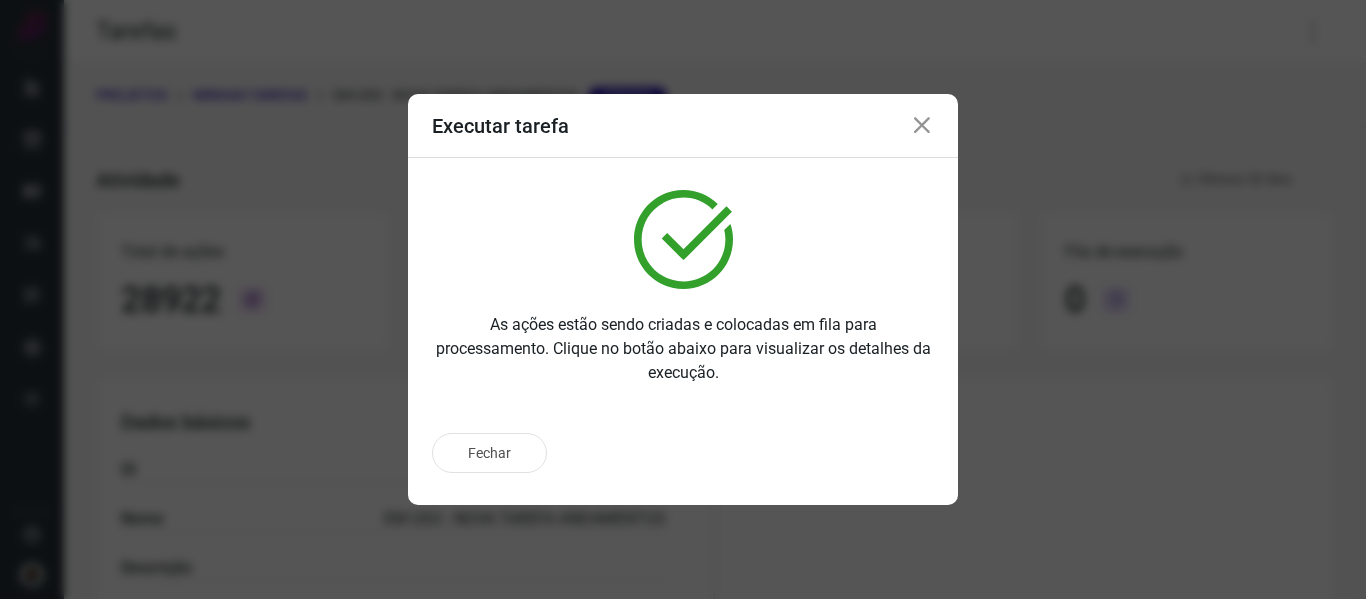 click at bounding box center [922, 126] 